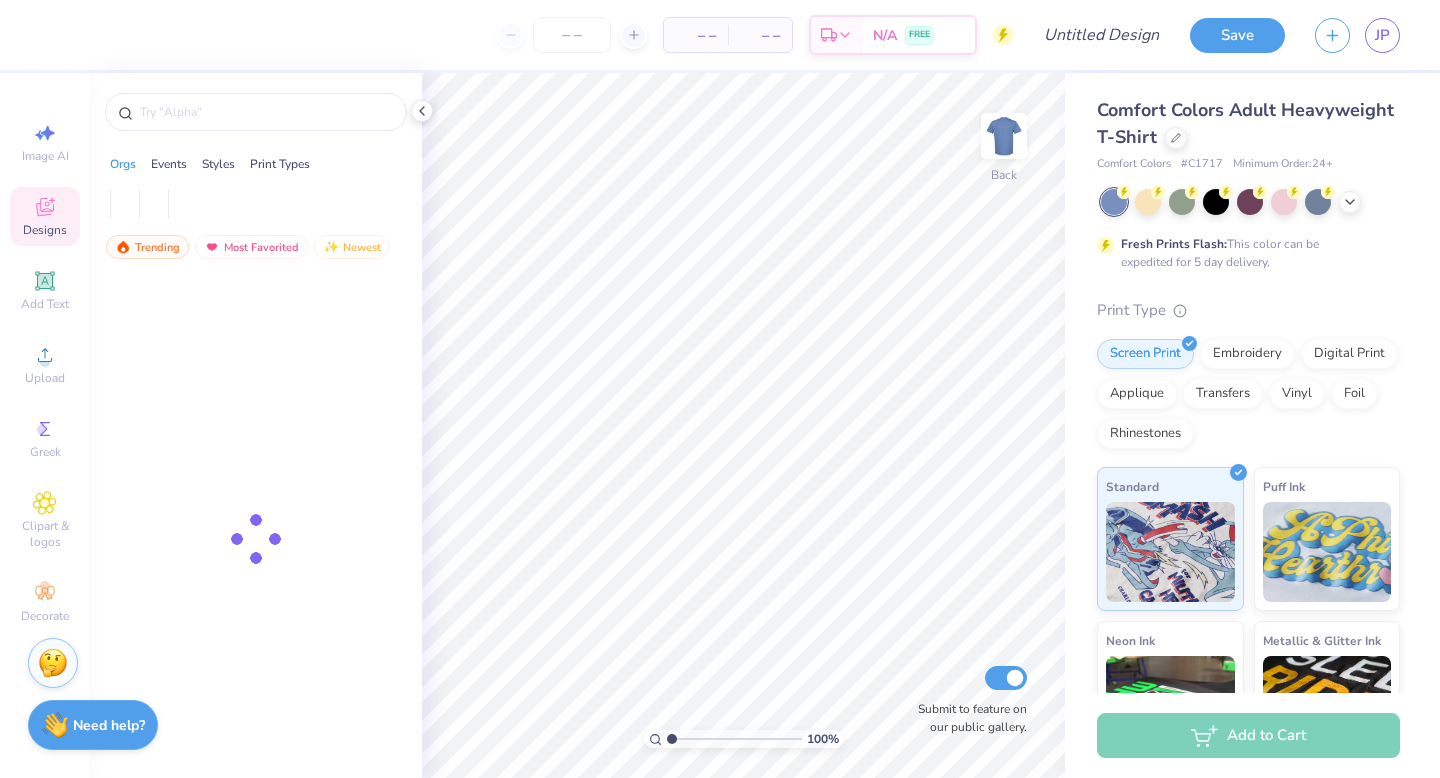 scroll, scrollTop: 0, scrollLeft: 0, axis: both 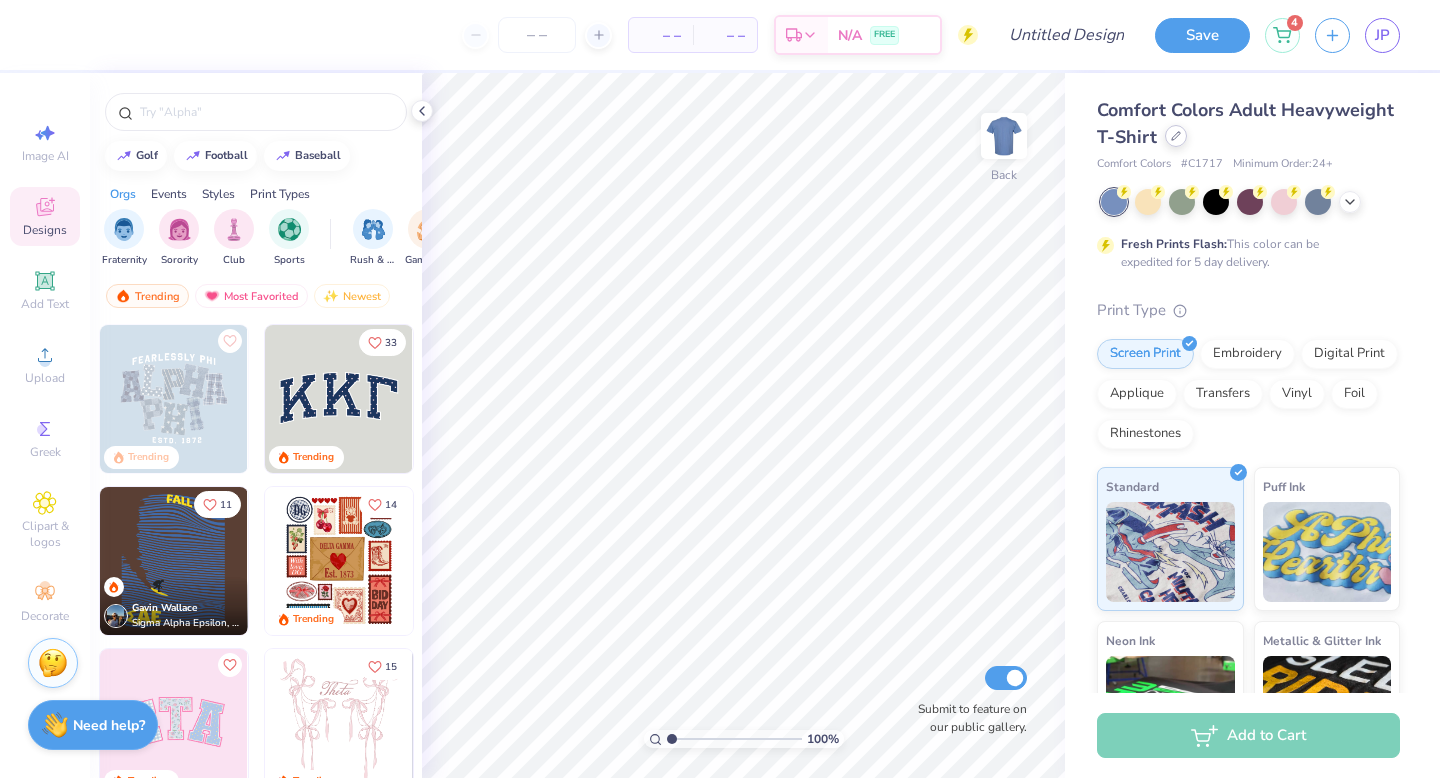 click 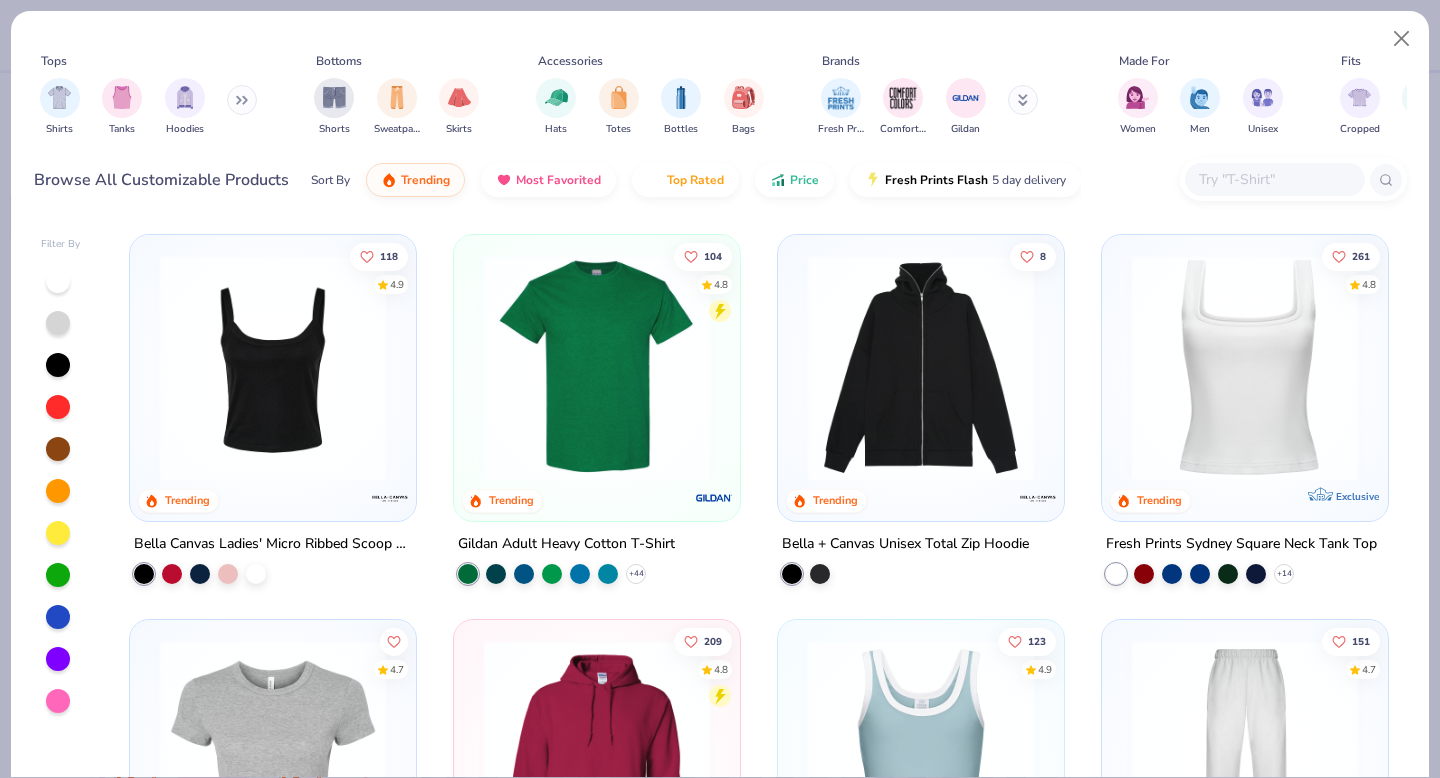 scroll, scrollTop: 376, scrollLeft: 0, axis: vertical 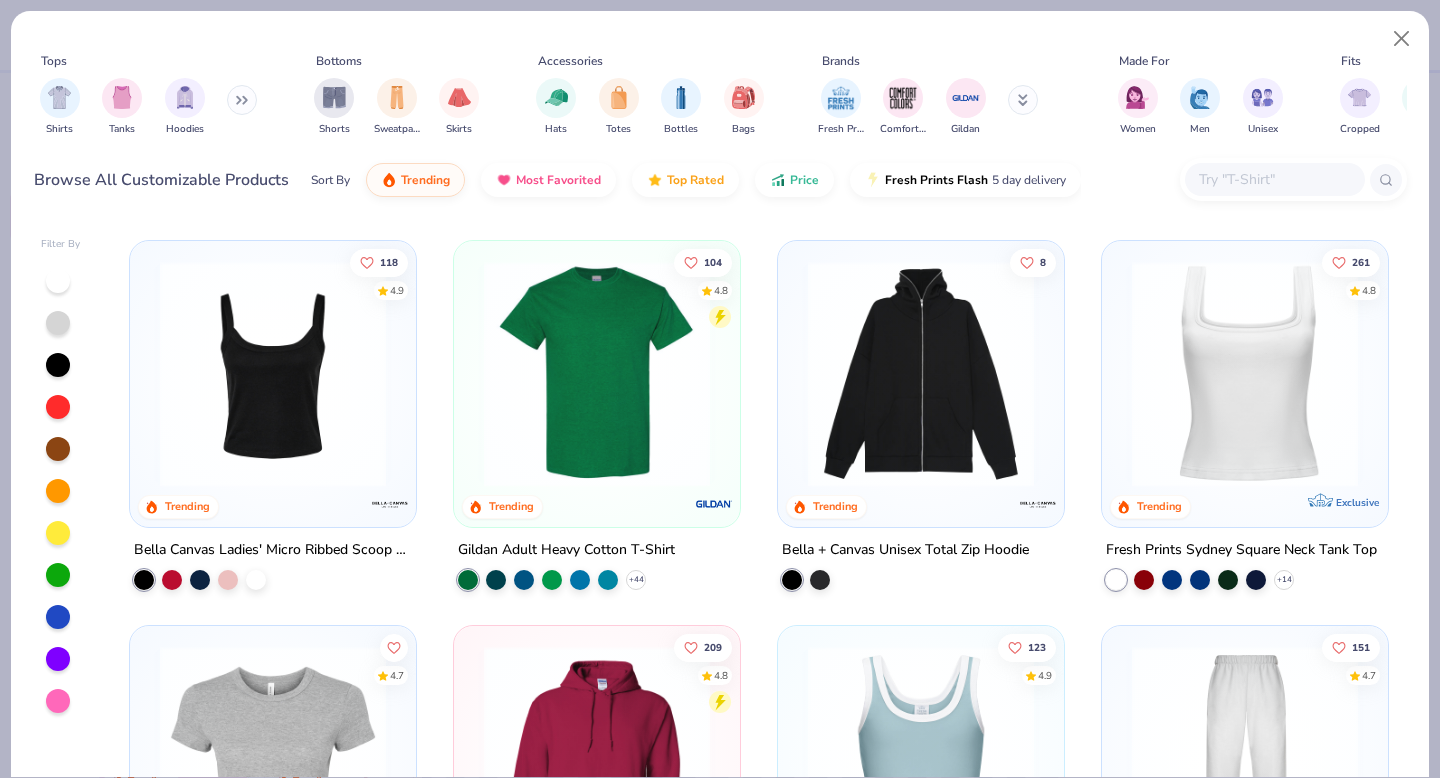 click at bounding box center [597, 374] 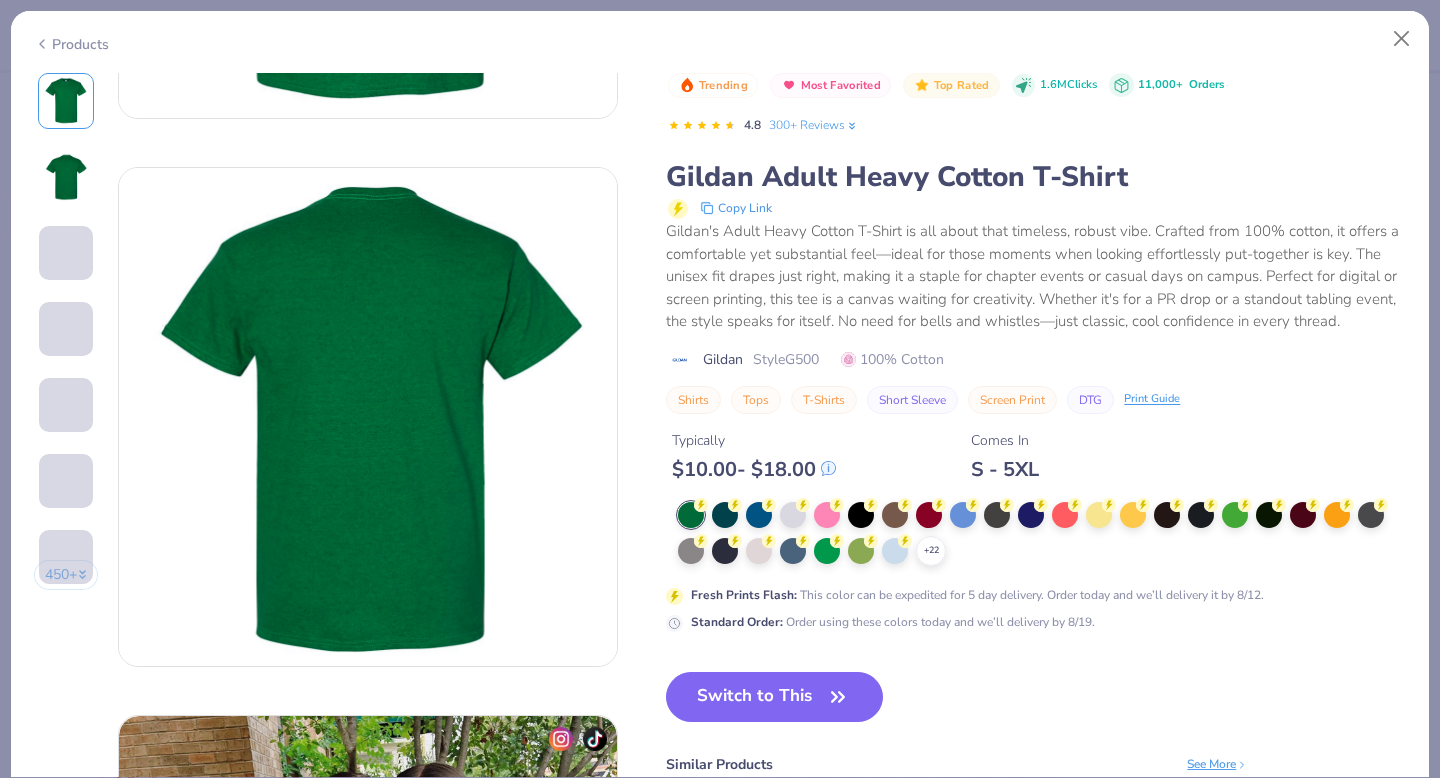 scroll, scrollTop: 498, scrollLeft: 0, axis: vertical 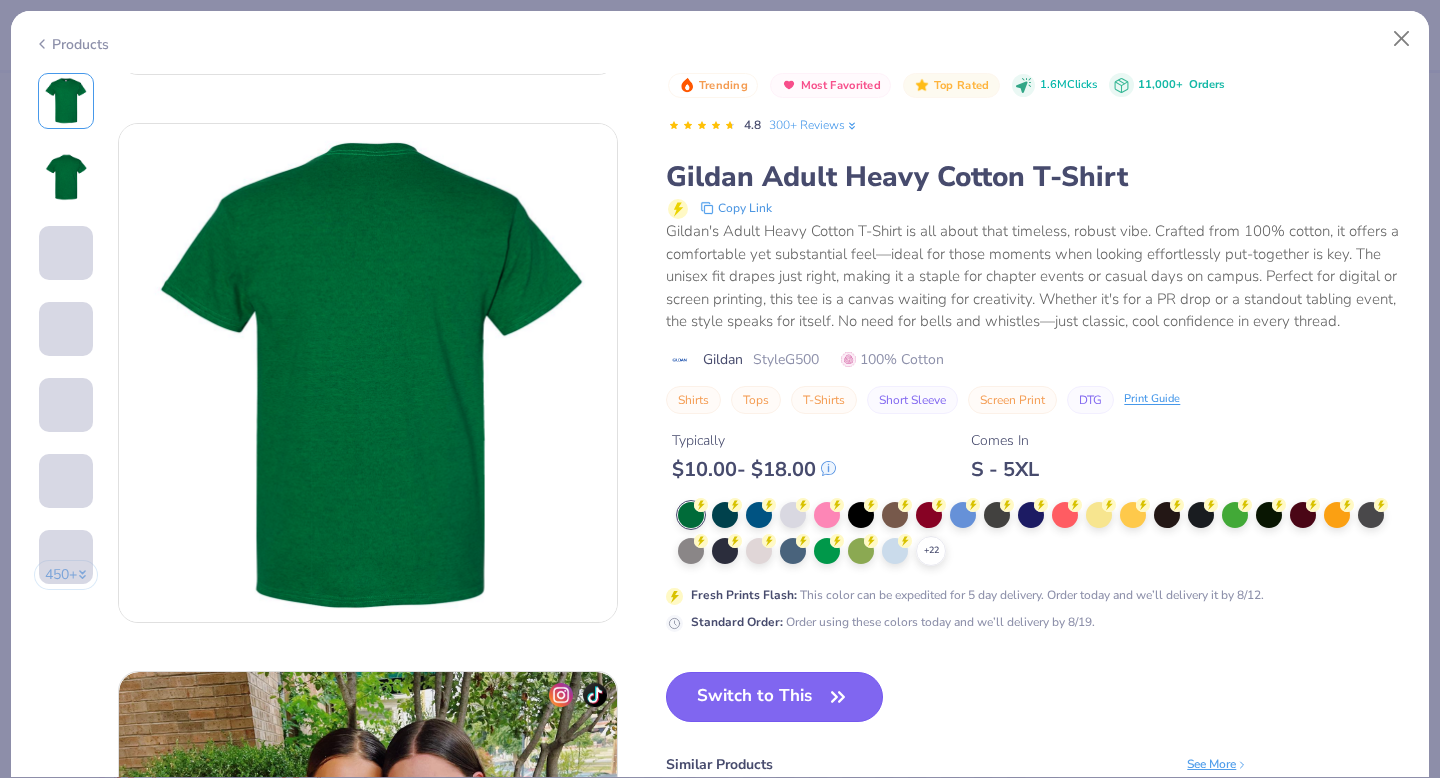 click on "Switch to This" at bounding box center (774, 697) 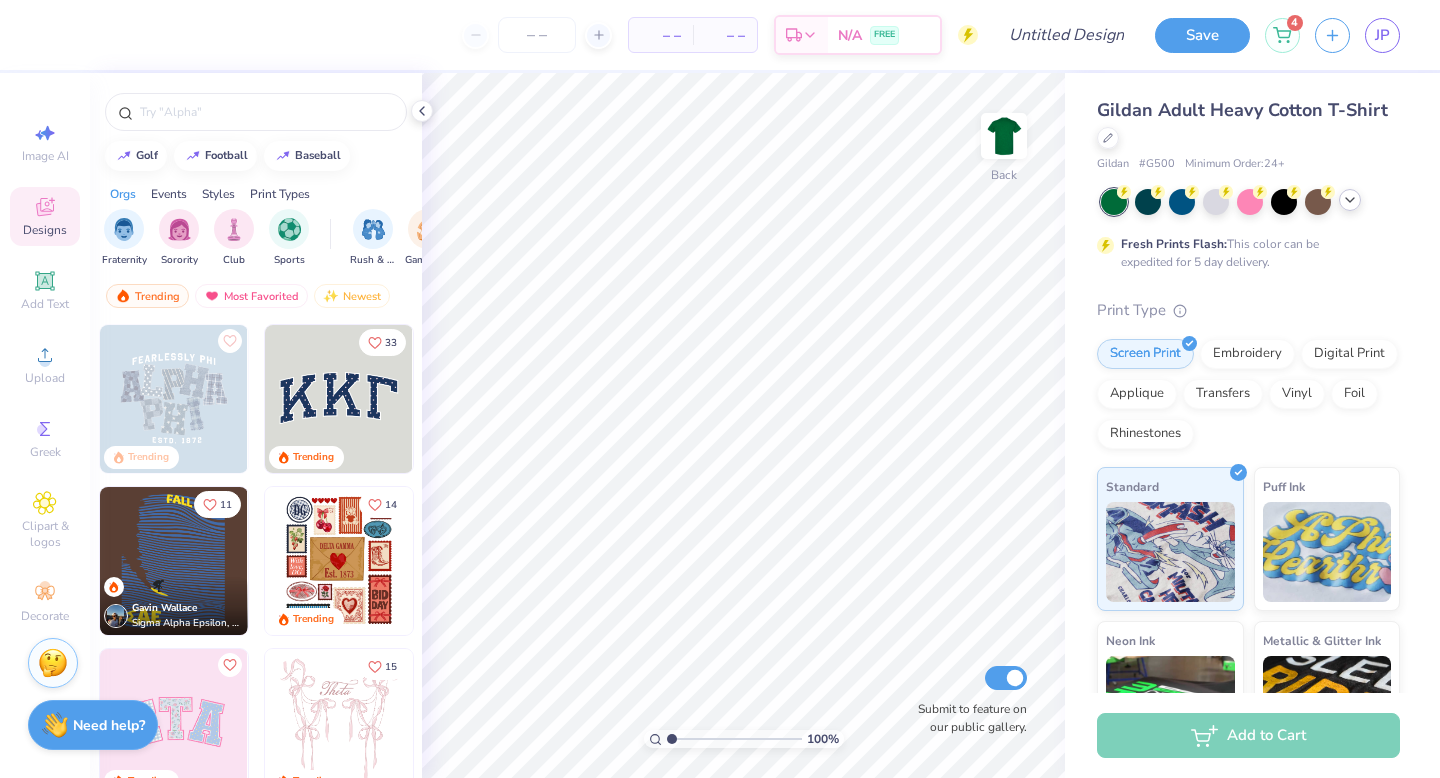 click 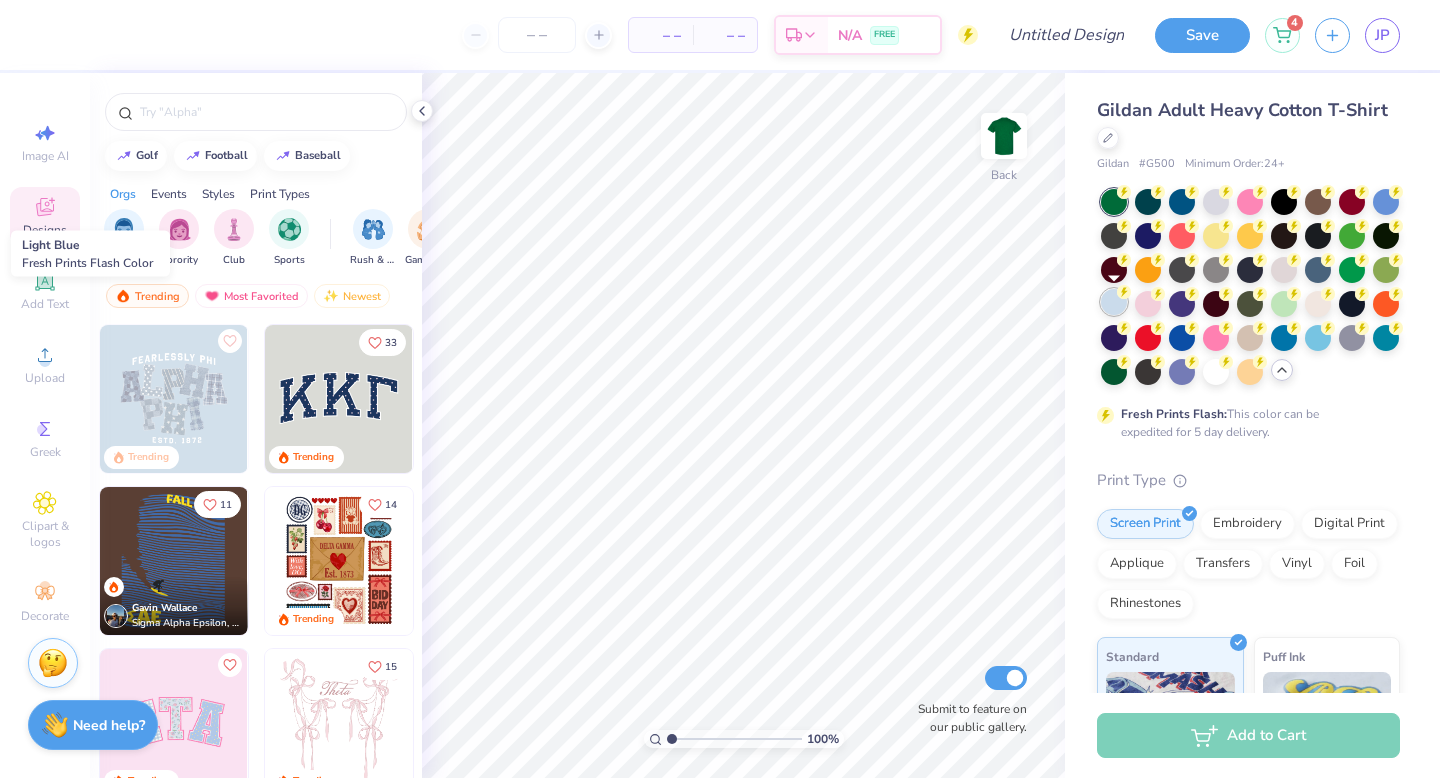 click at bounding box center [1114, 302] 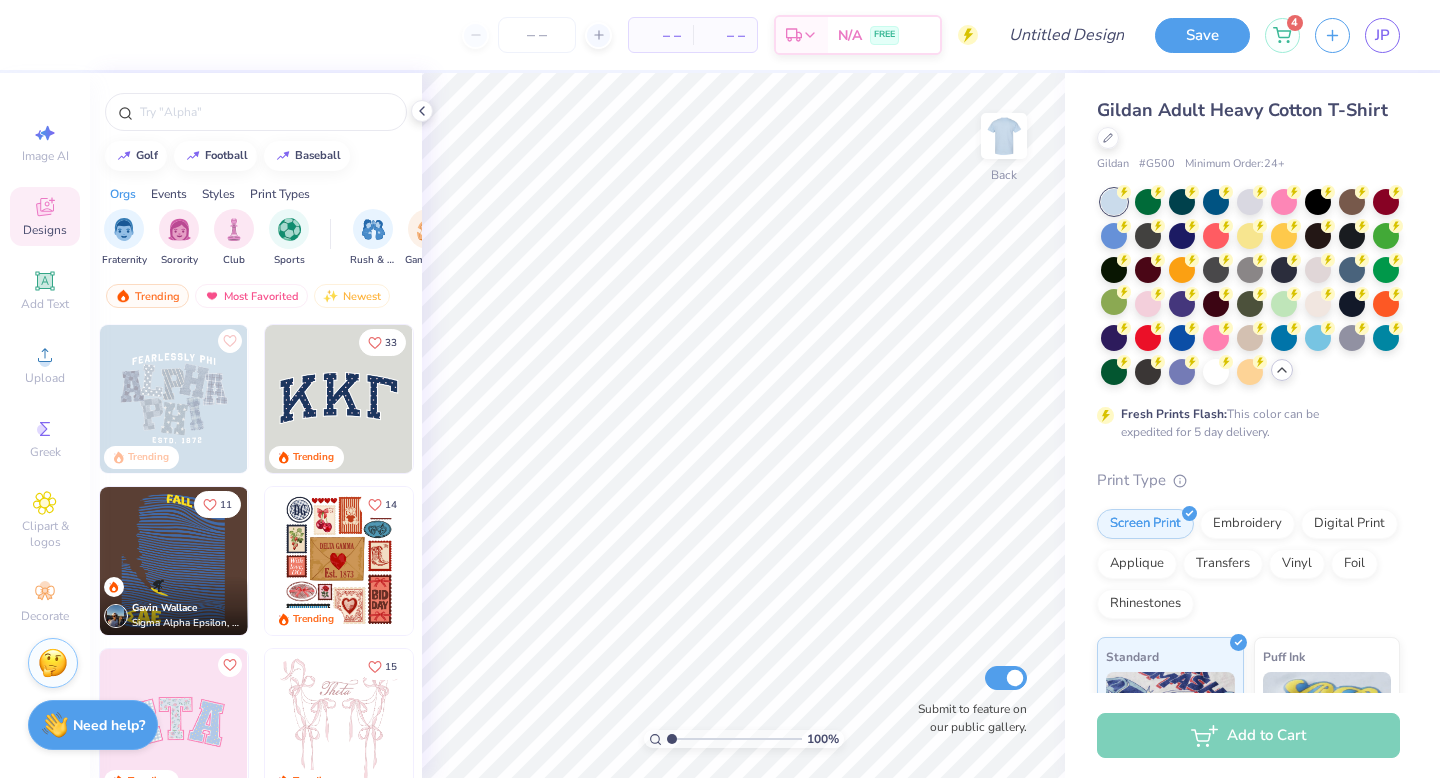 click on "Fresh Prints Flash:" at bounding box center (1174, 414) 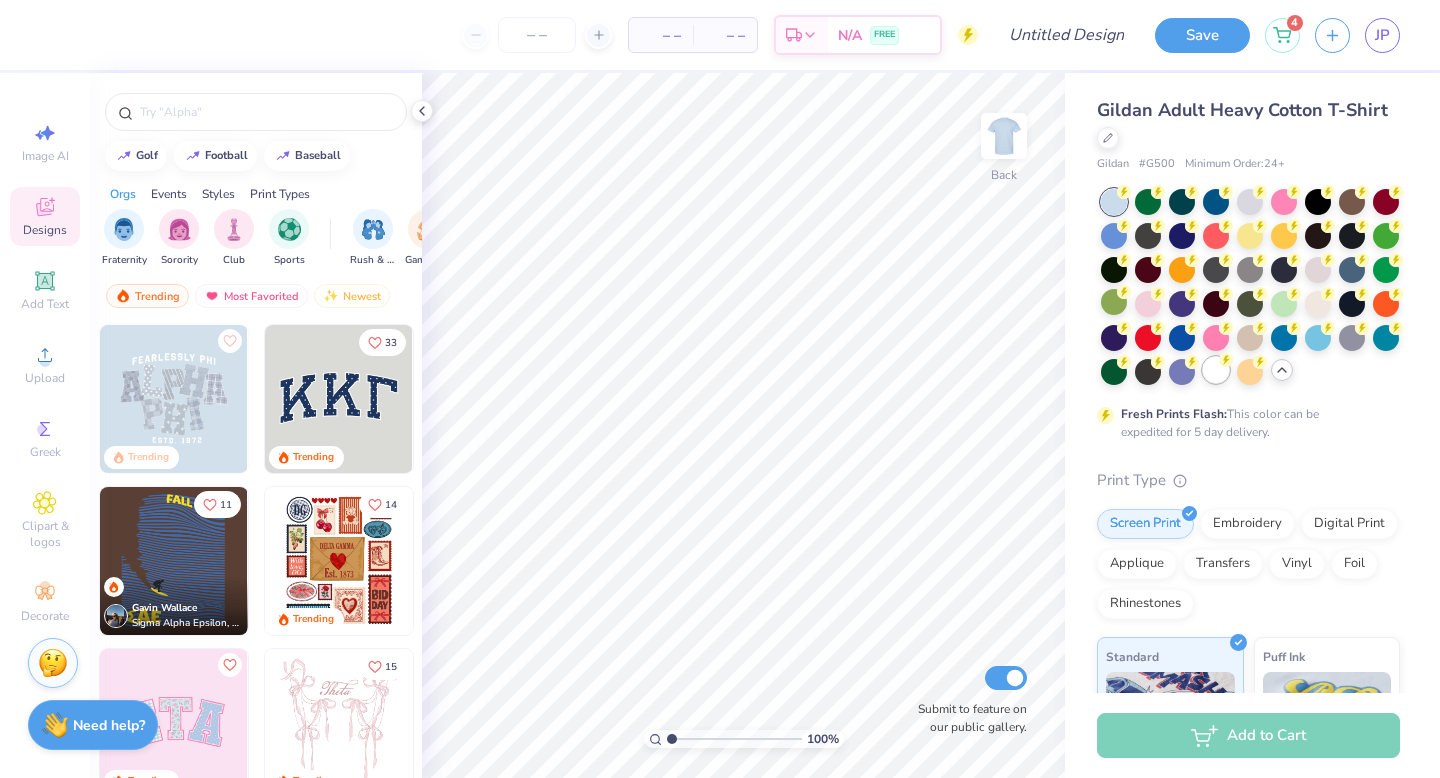 click at bounding box center (1216, 370) 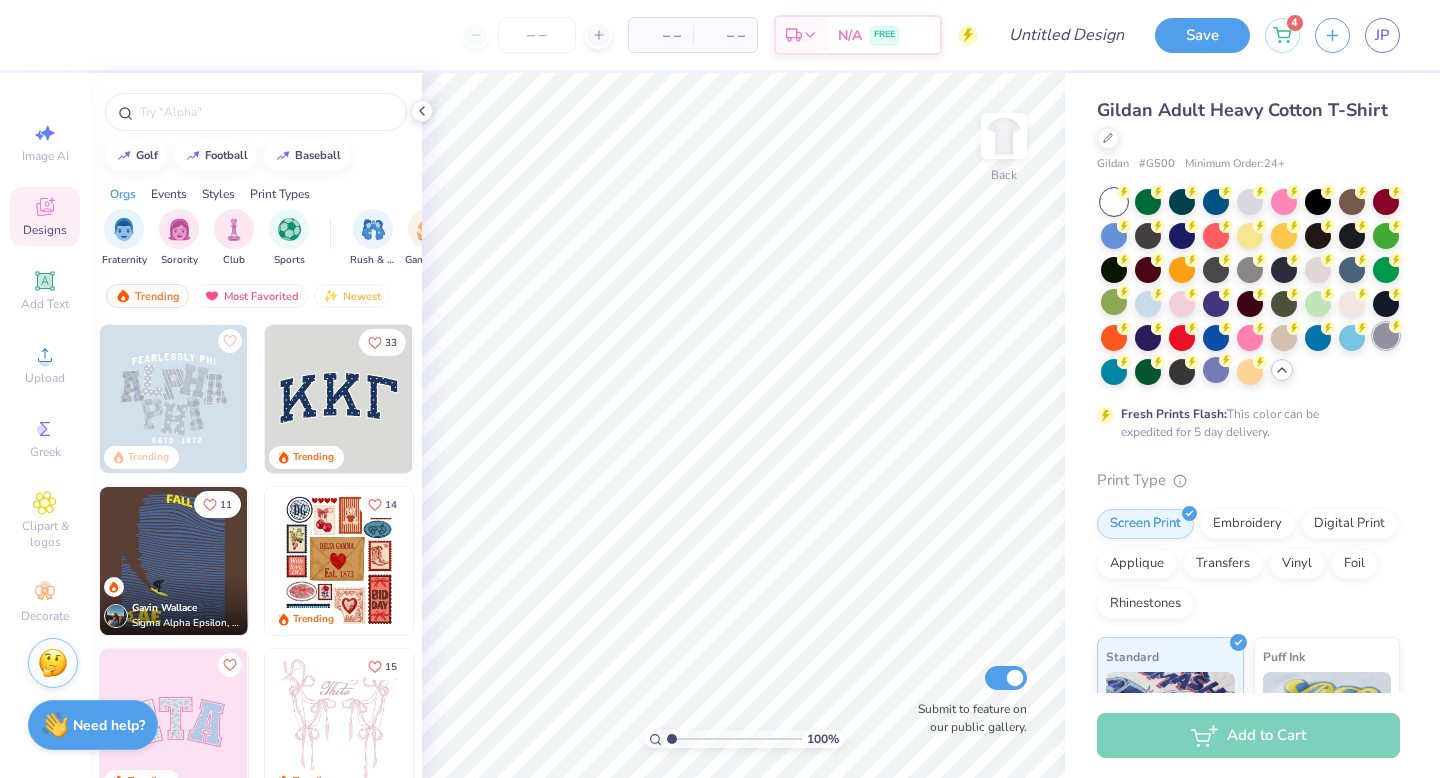 click at bounding box center [1386, 336] 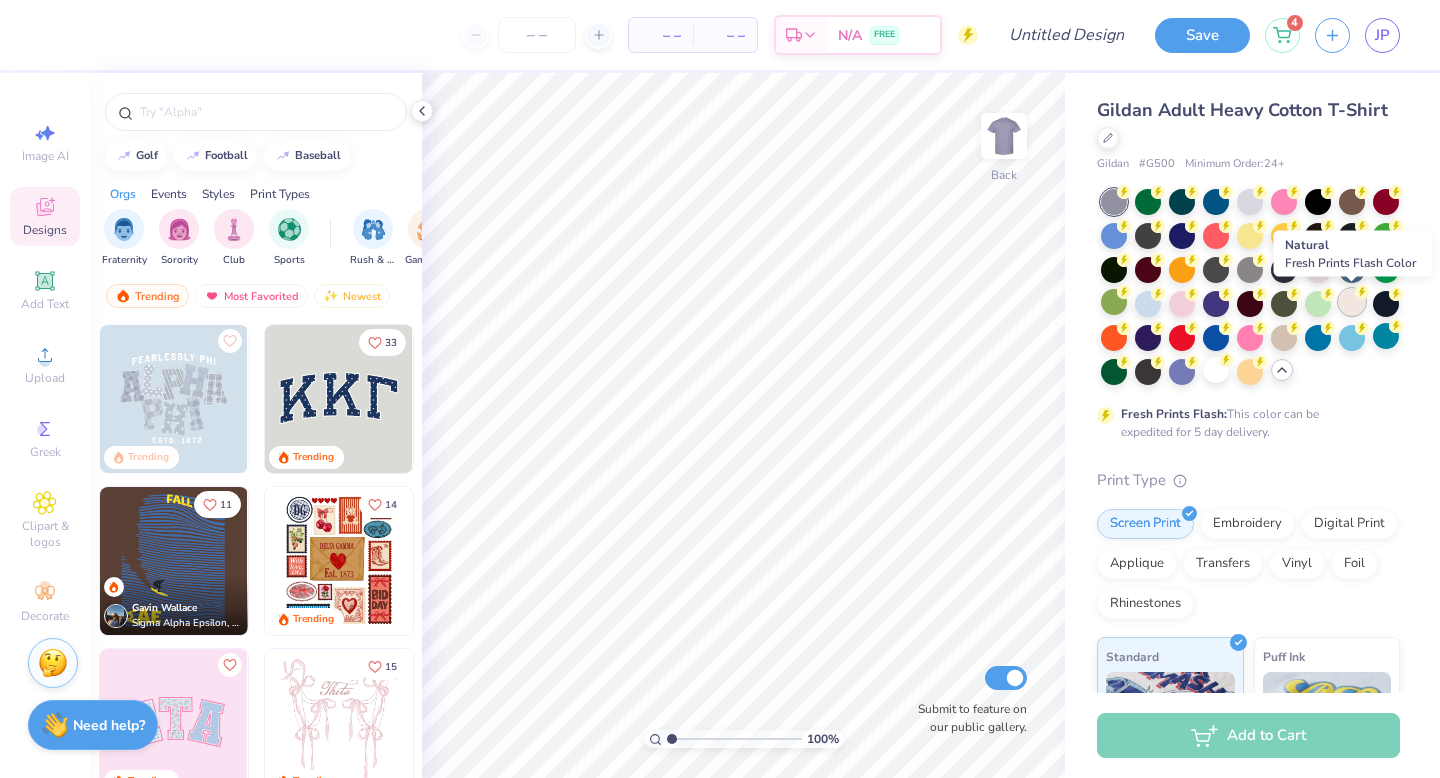 click at bounding box center (1352, 302) 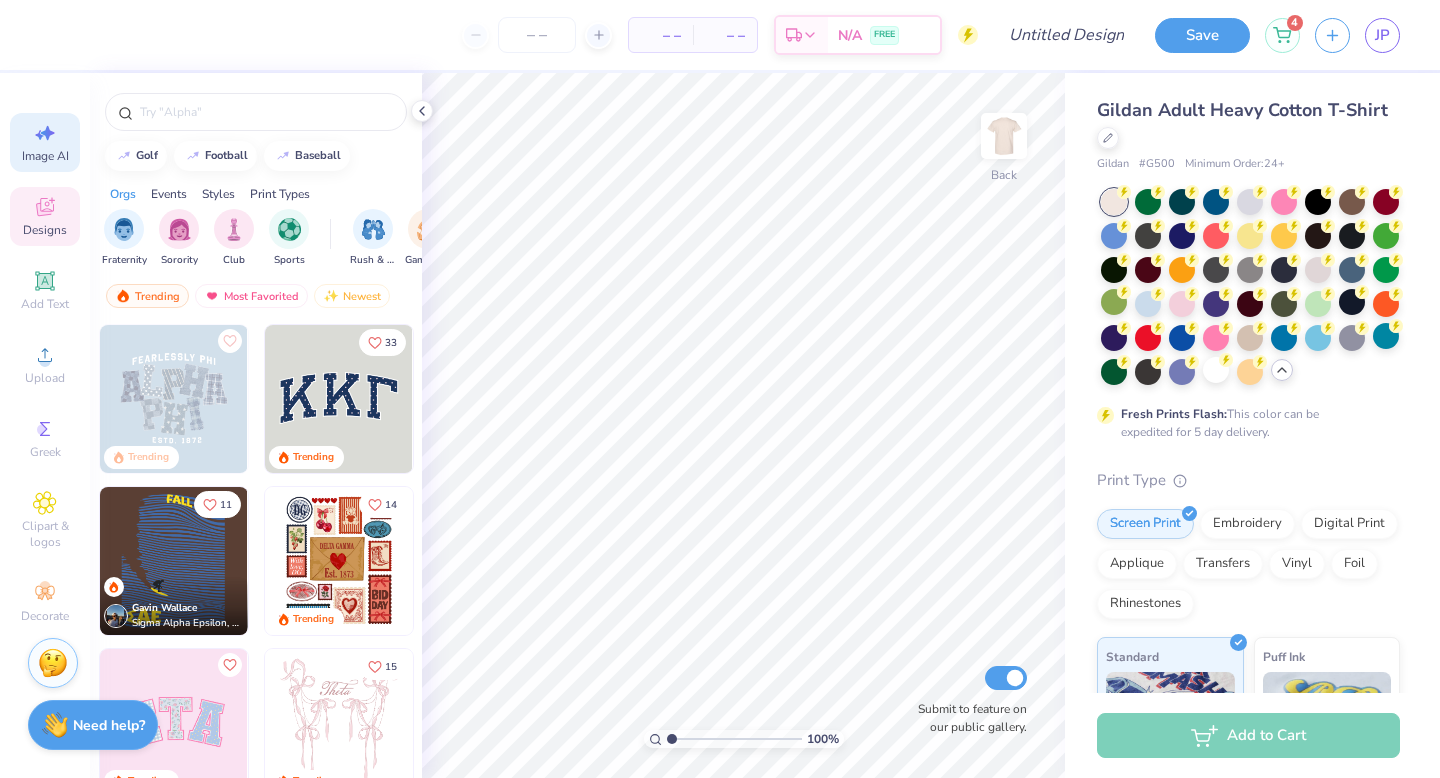 click on "Image AI" at bounding box center [45, 142] 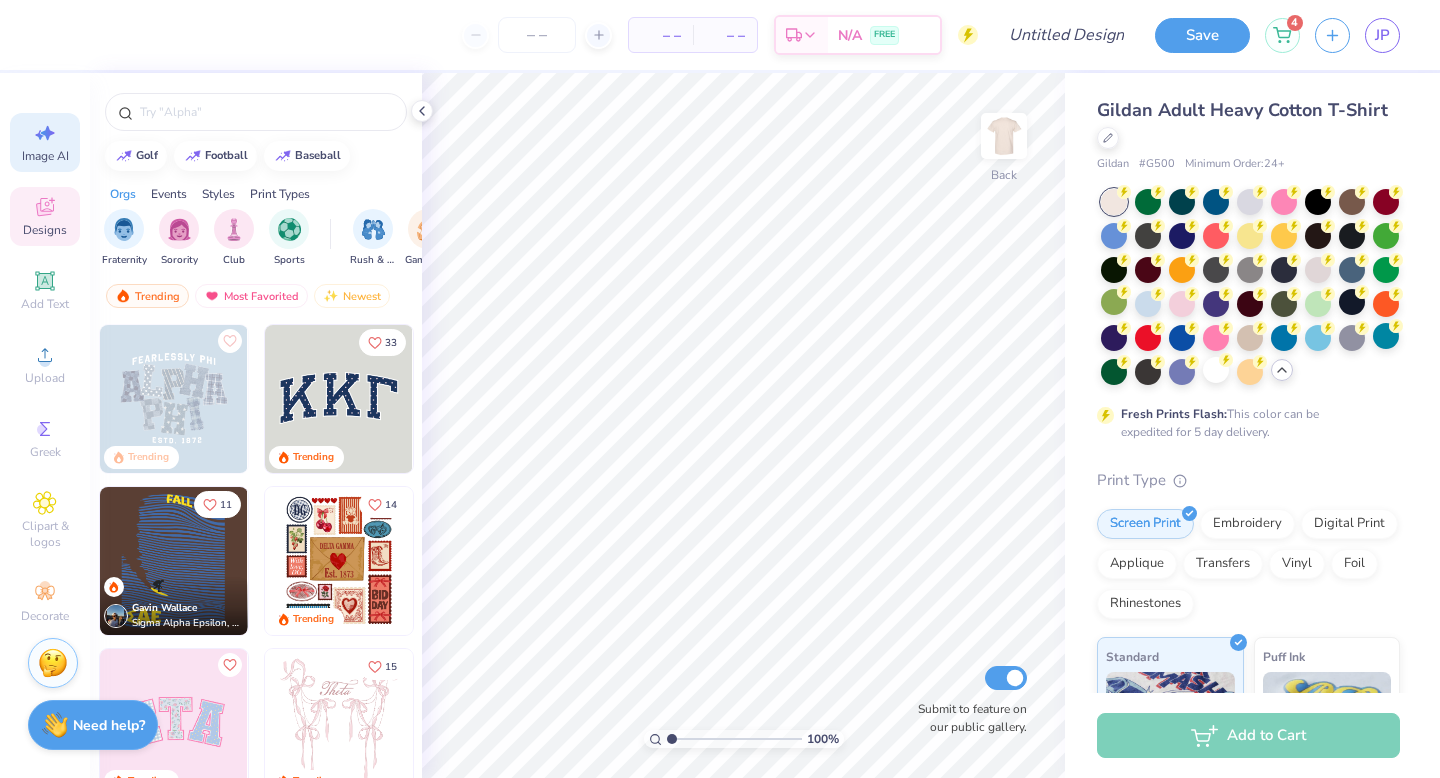 select on "4" 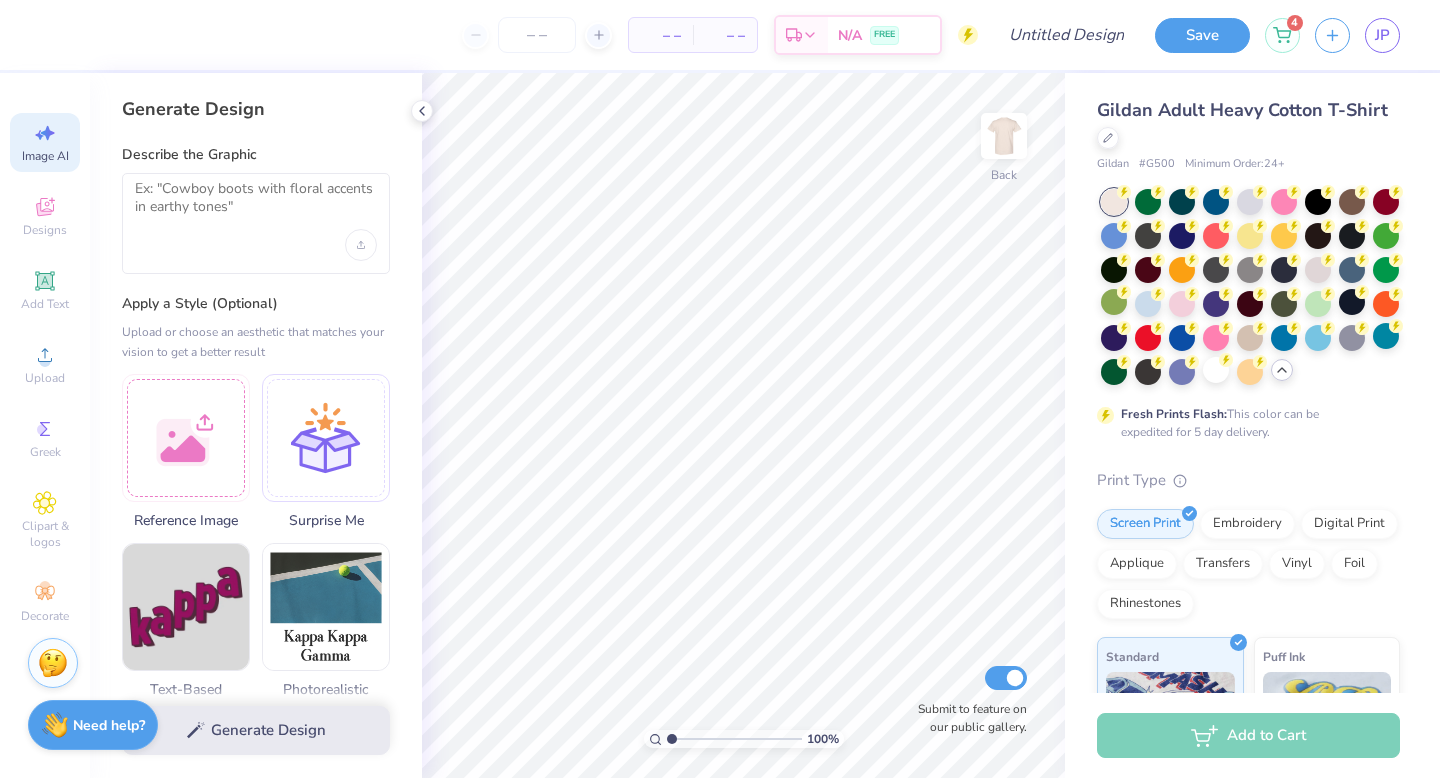 click at bounding box center [256, 223] 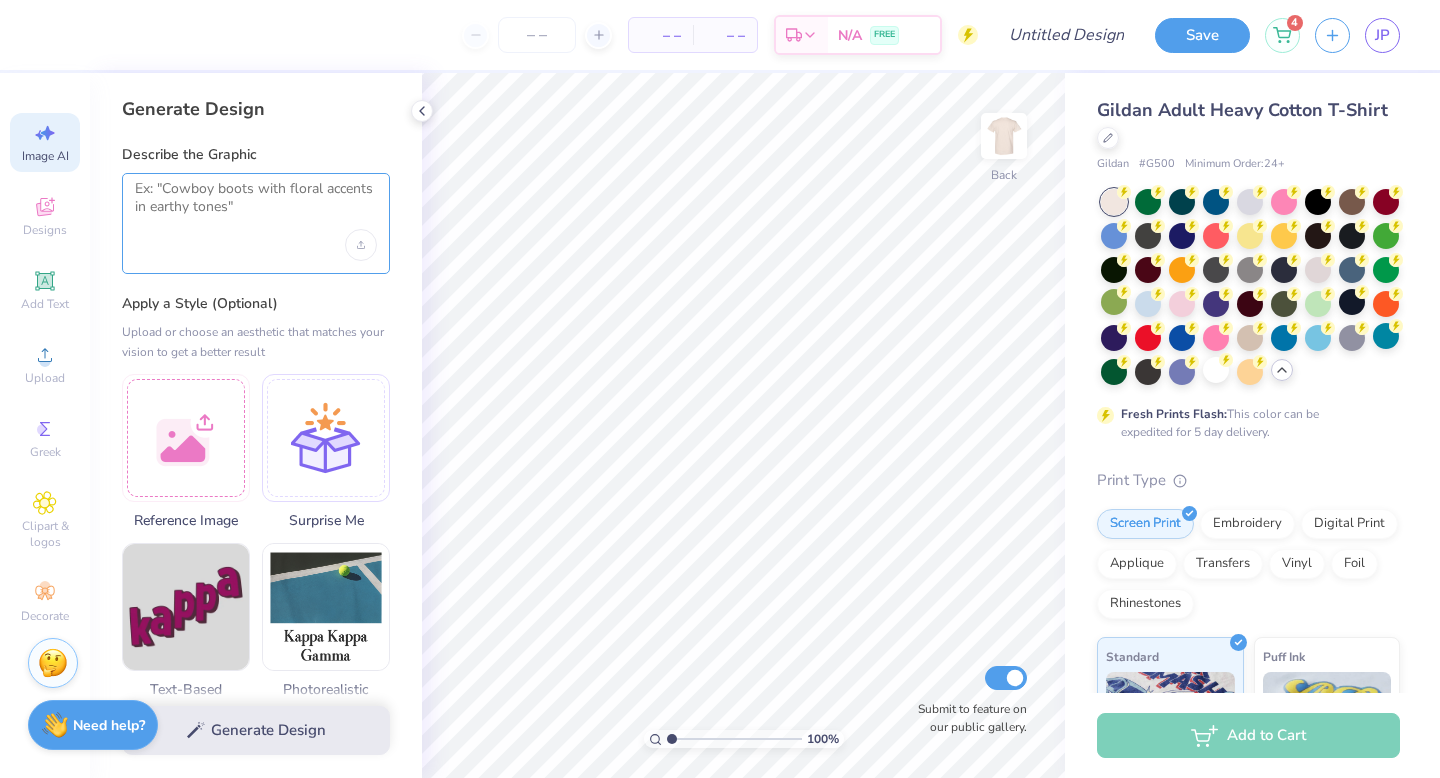 click at bounding box center [256, 205] 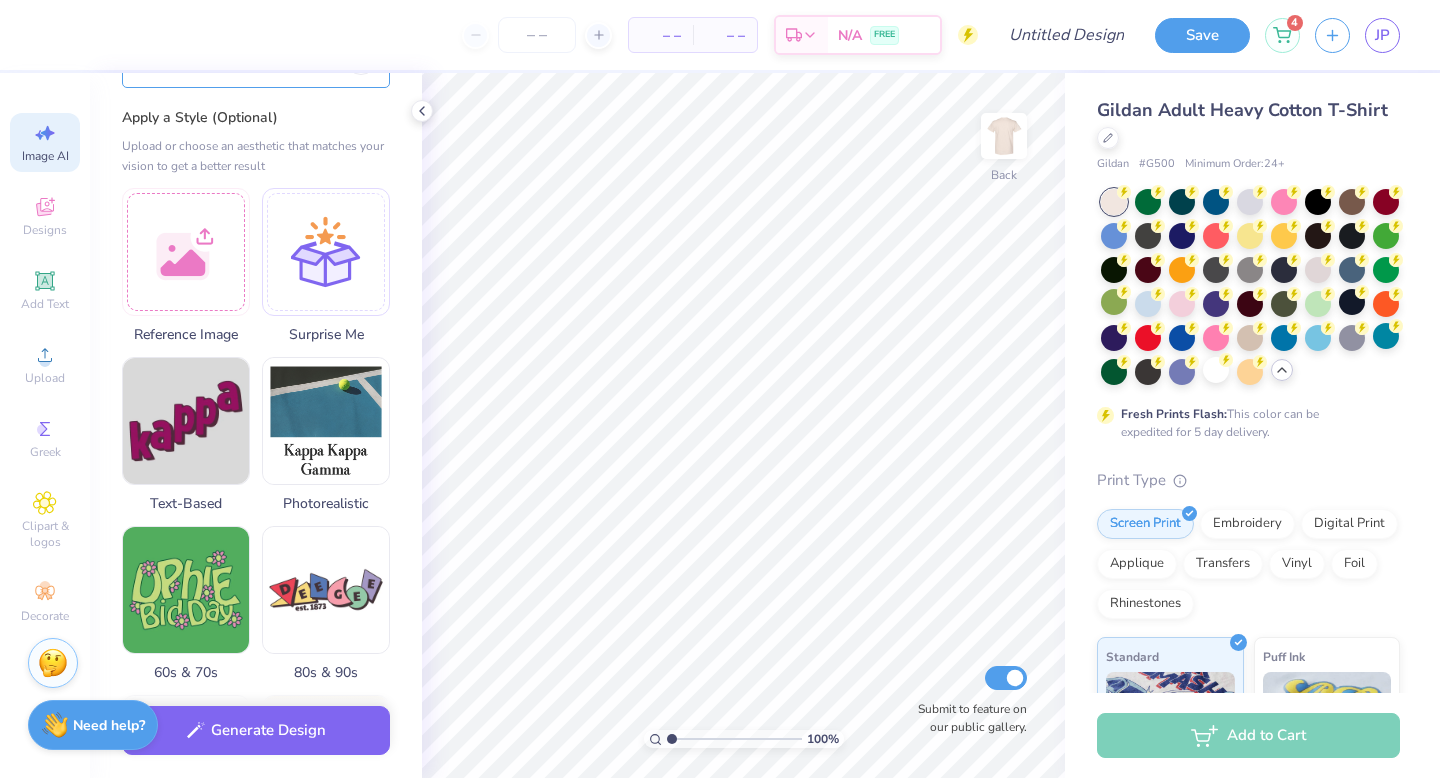 scroll, scrollTop: 403, scrollLeft: 0, axis: vertical 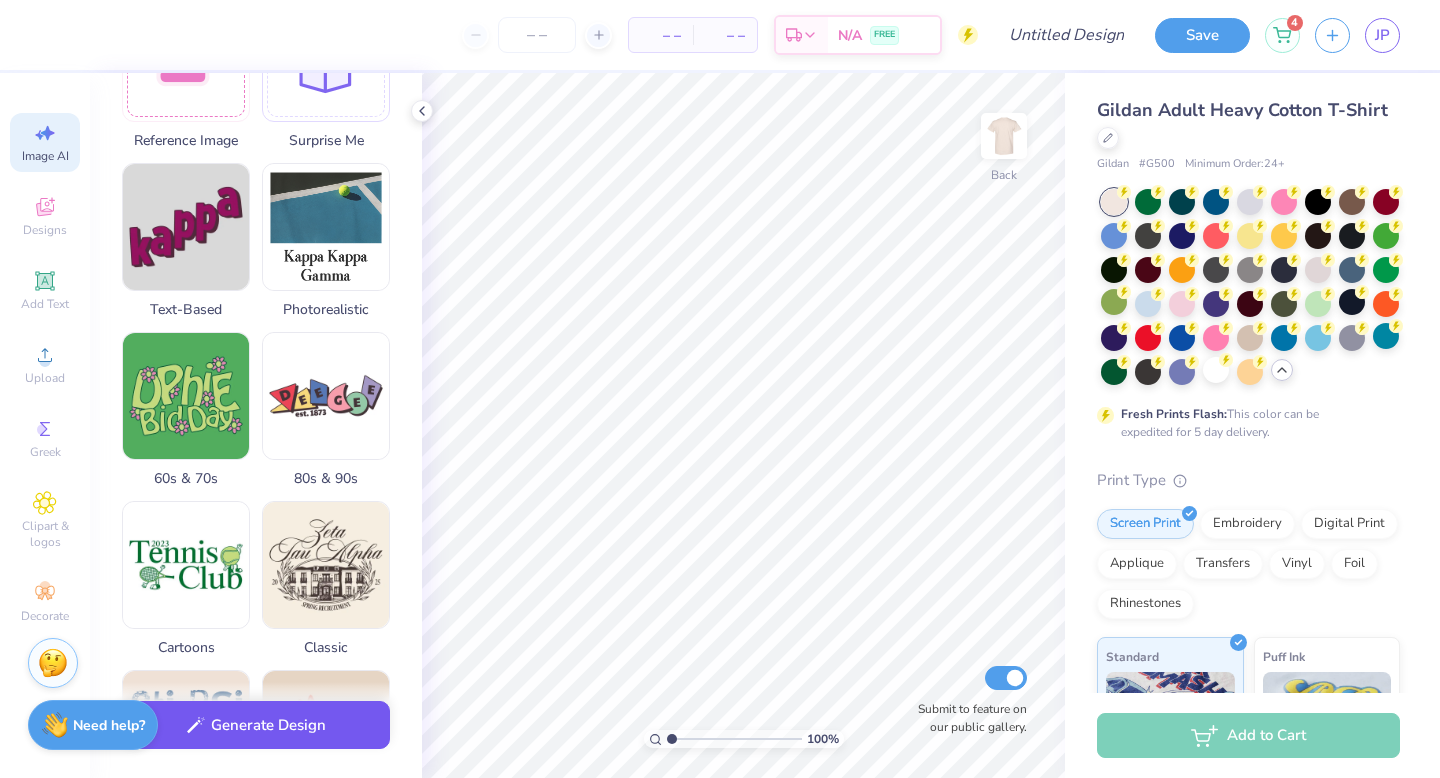 type on "design a logo of [PERSON] and an oompa loompa riding down a caramel river with chocolate and vanilla ice cream as the river bank" 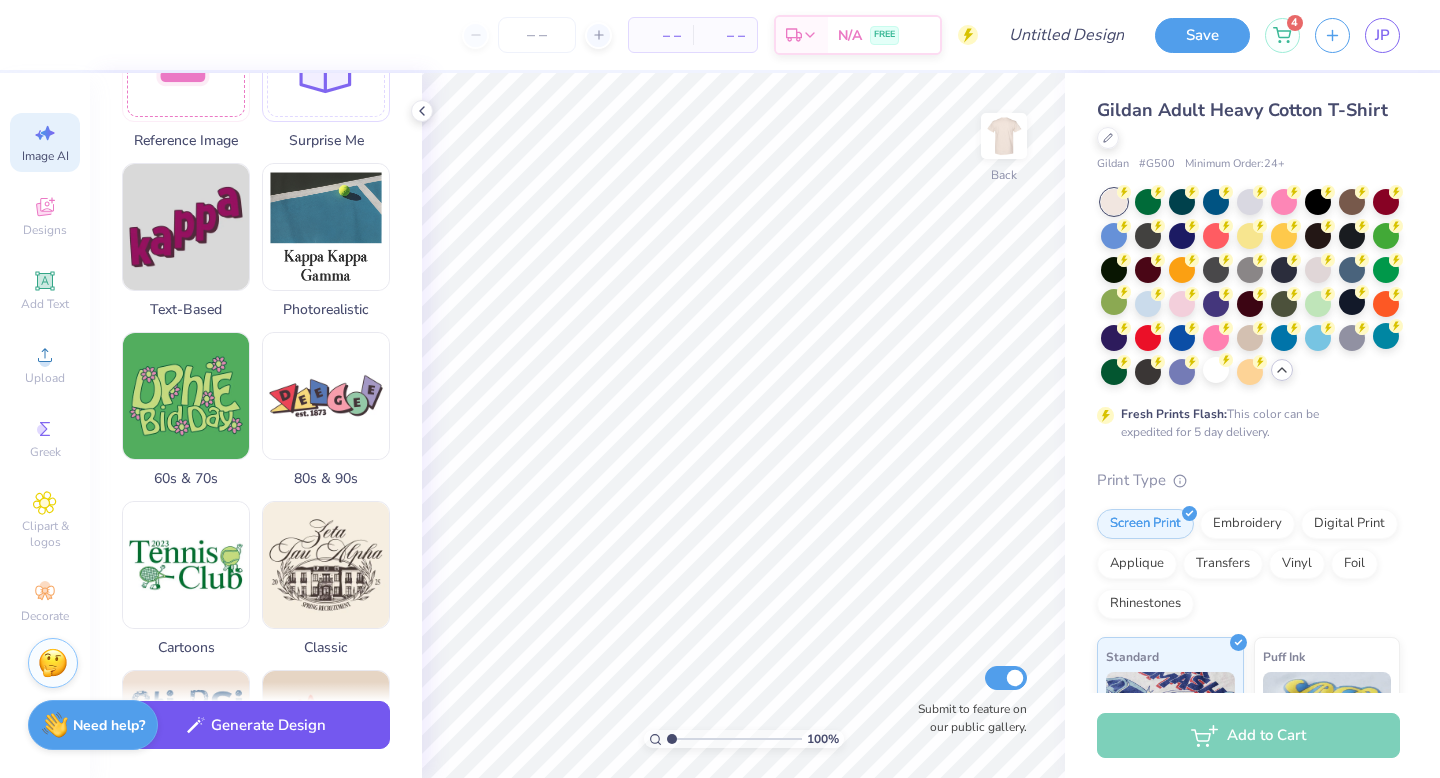 click on "Generate Design" at bounding box center [256, 725] 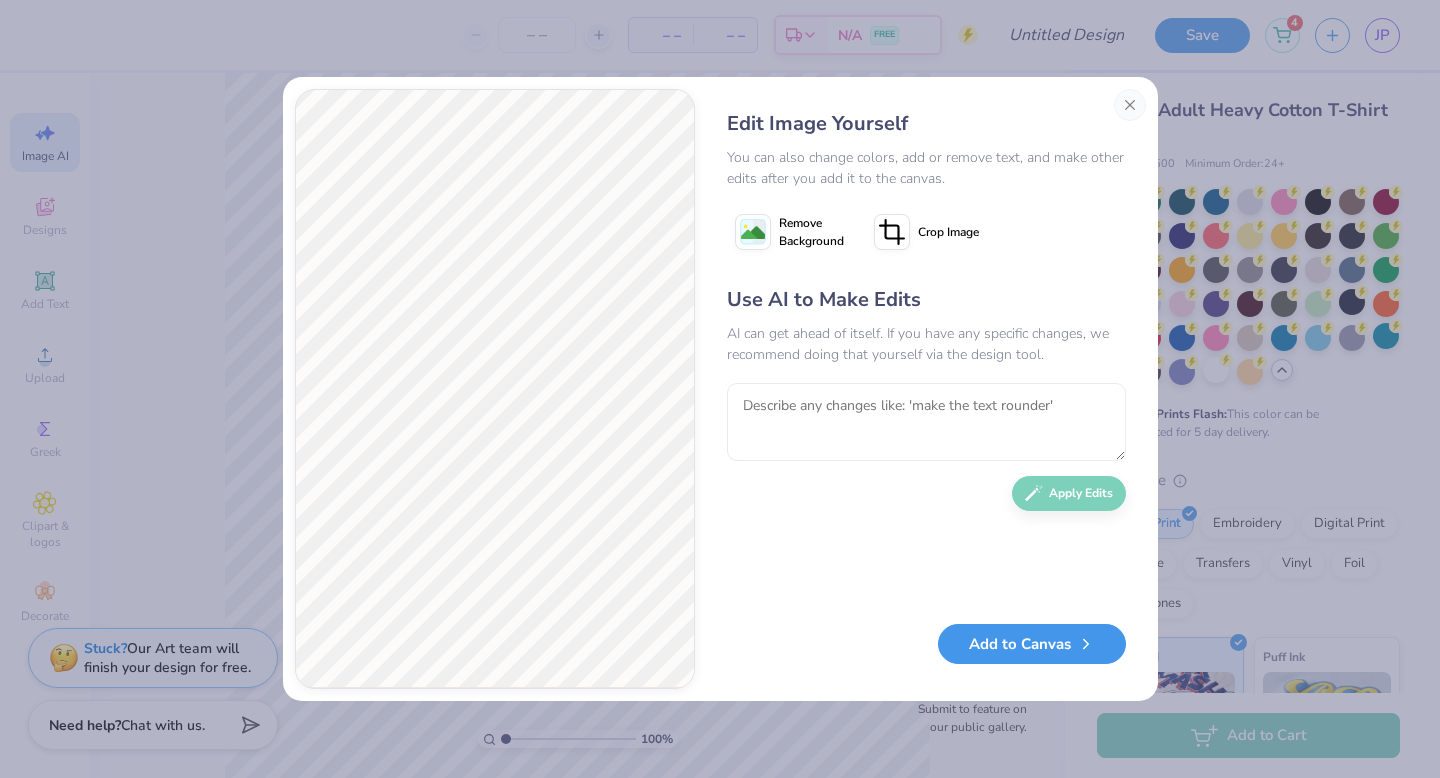 click on "Add to Canvas" at bounding box center (1032, 644) 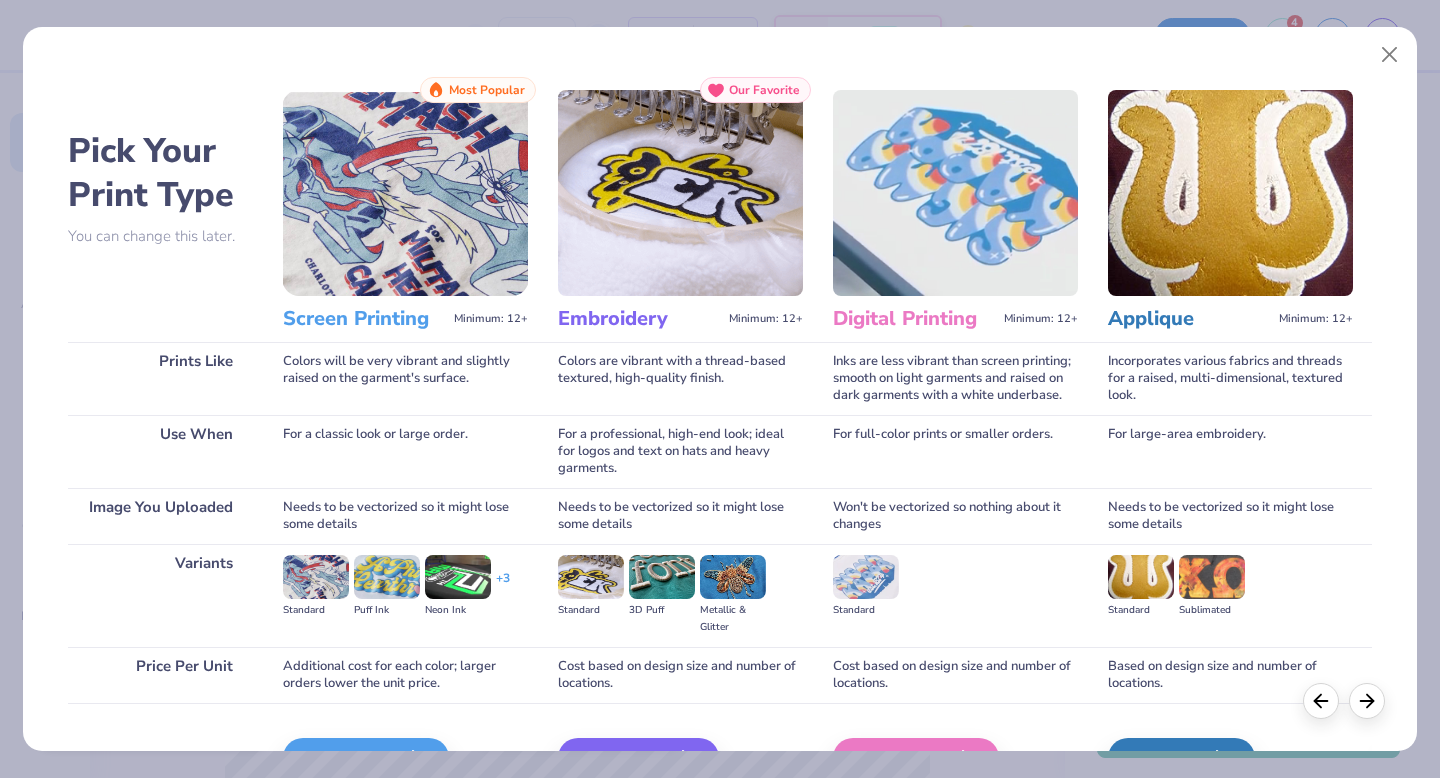 scroll, scrollTop: 119, scrollLeft: 0, axis: vertical 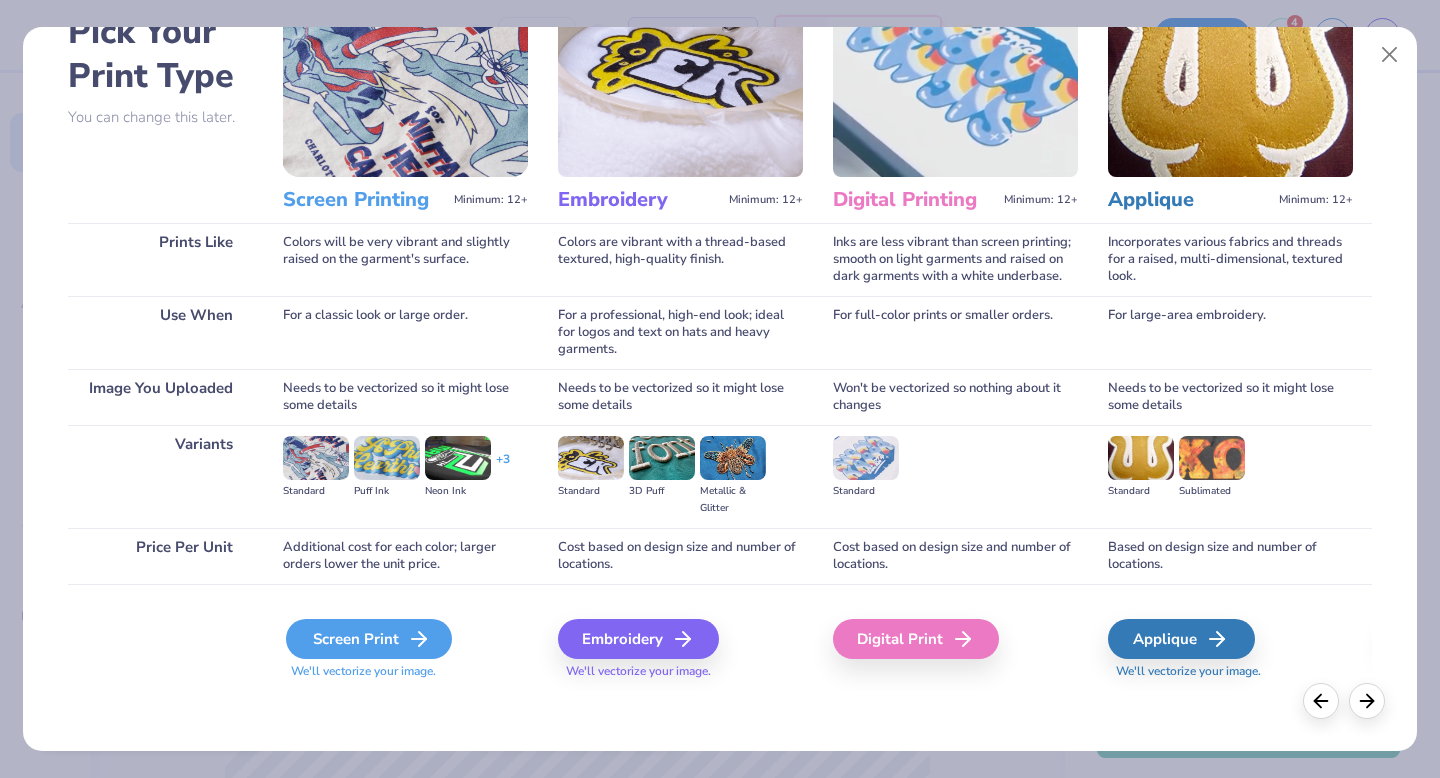 click on "Screen Print" at bounding box center [369, 639] 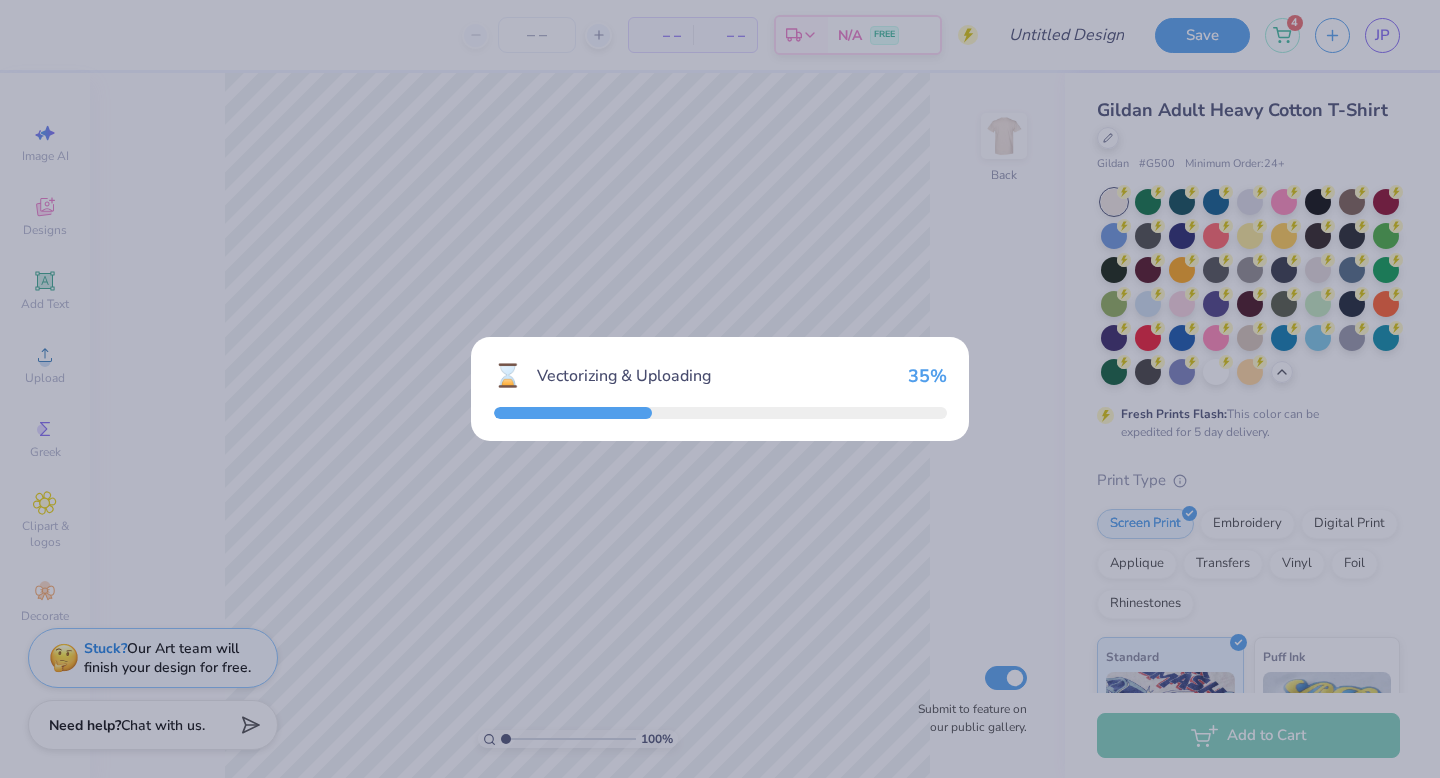 scroll, scrollTop: 0, scrollLeft: 0, axis: both 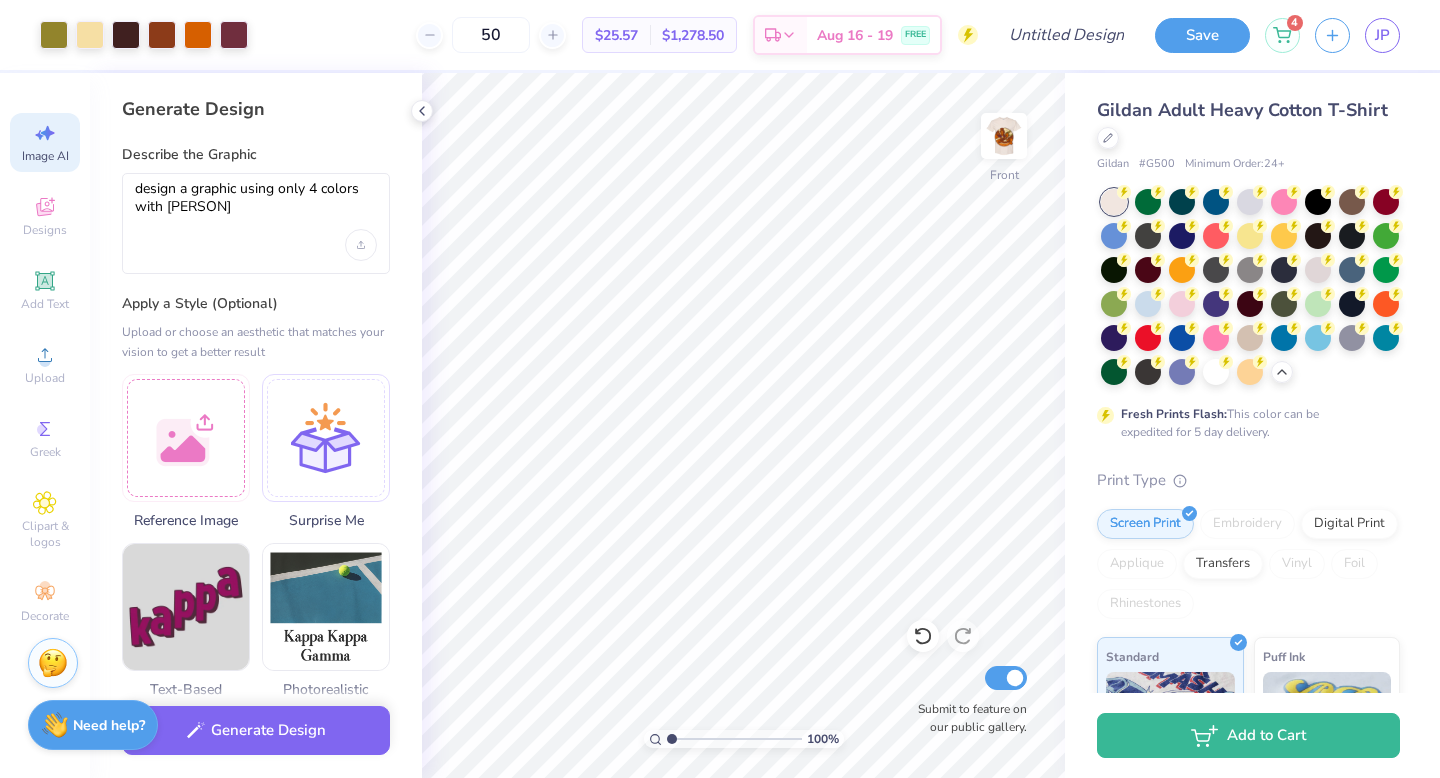 select on "4" 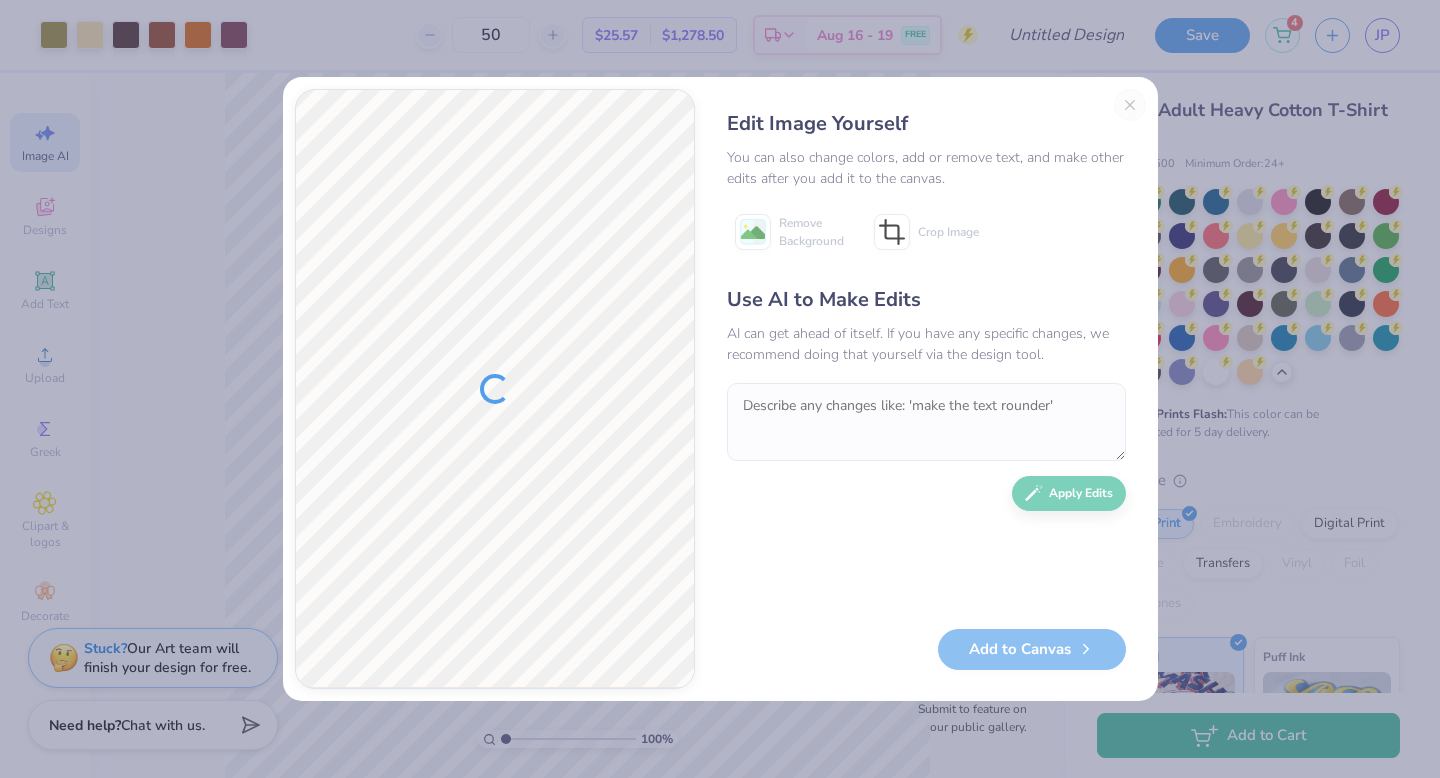 scroll, scrollTop: 0, scrollLeft: 0, axis: both 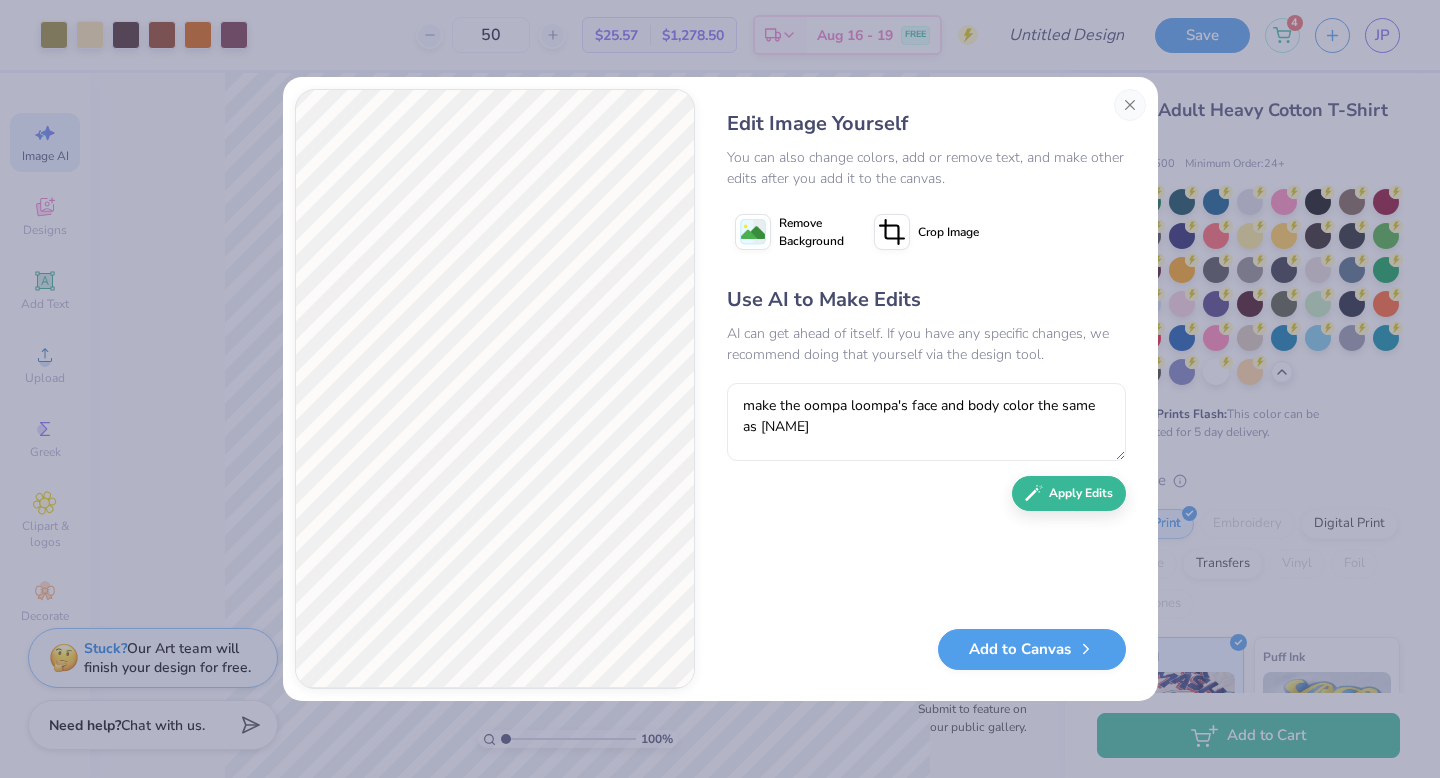 type on "make the oompa loompa's face and body color the same as [NAME]" 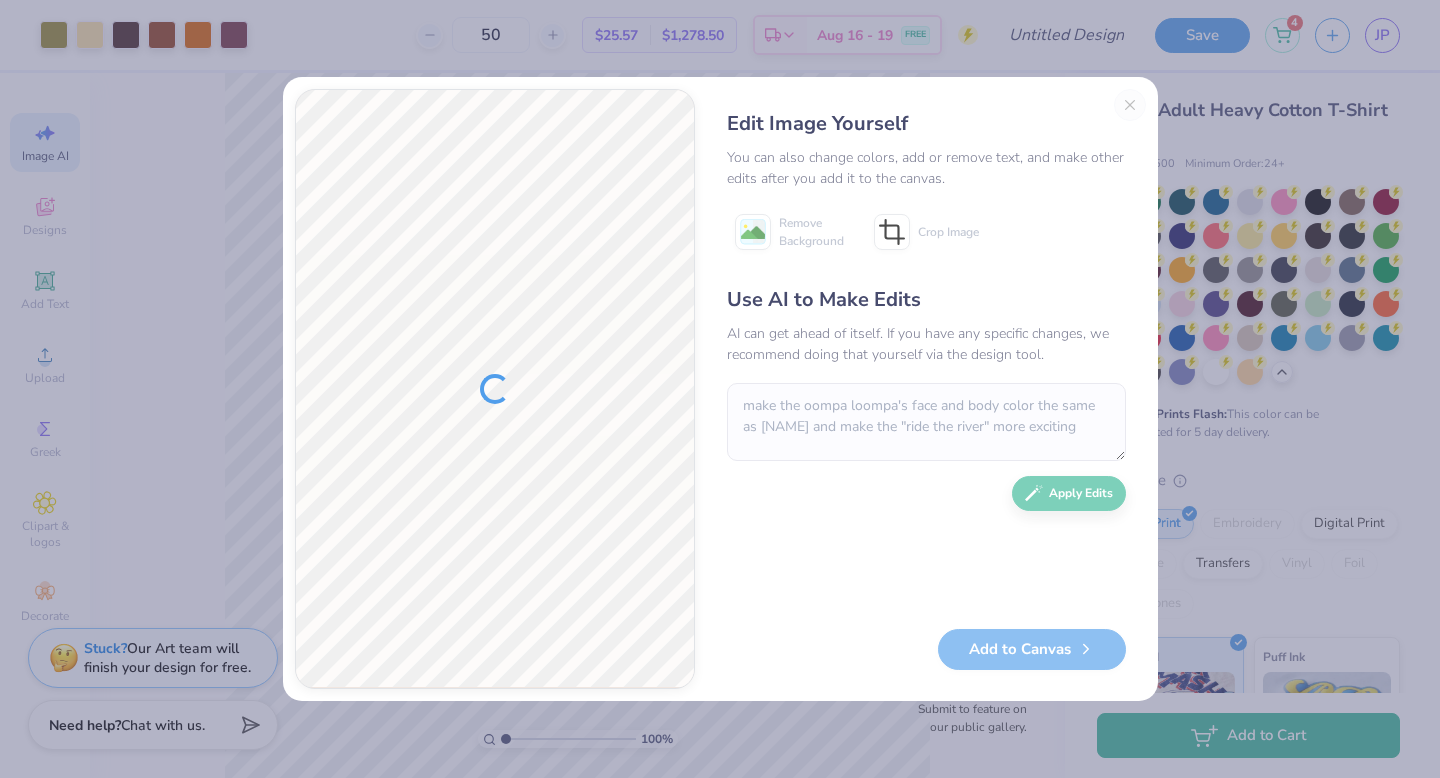 scroll, scrollTop: 0, scrollLeft: 0, axis: both 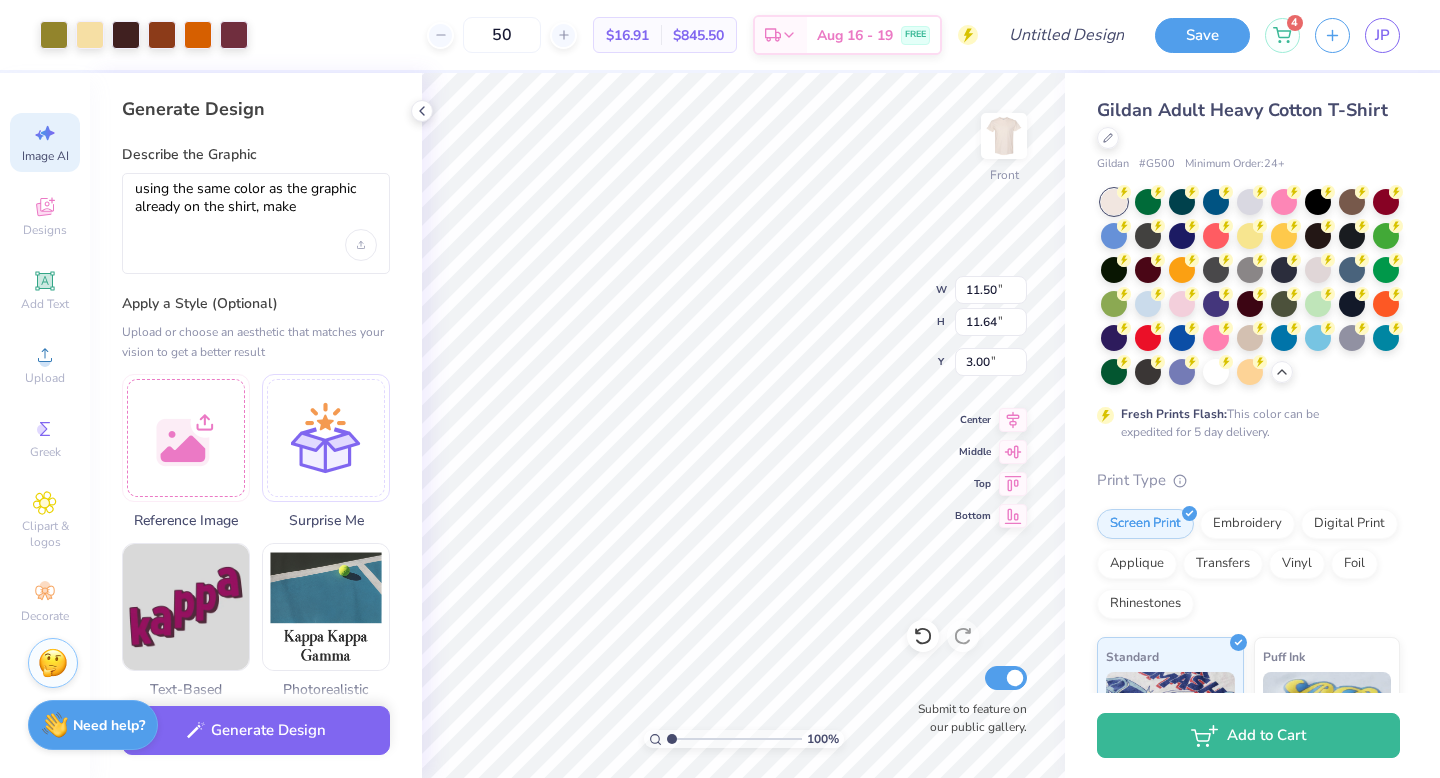 select on "4" 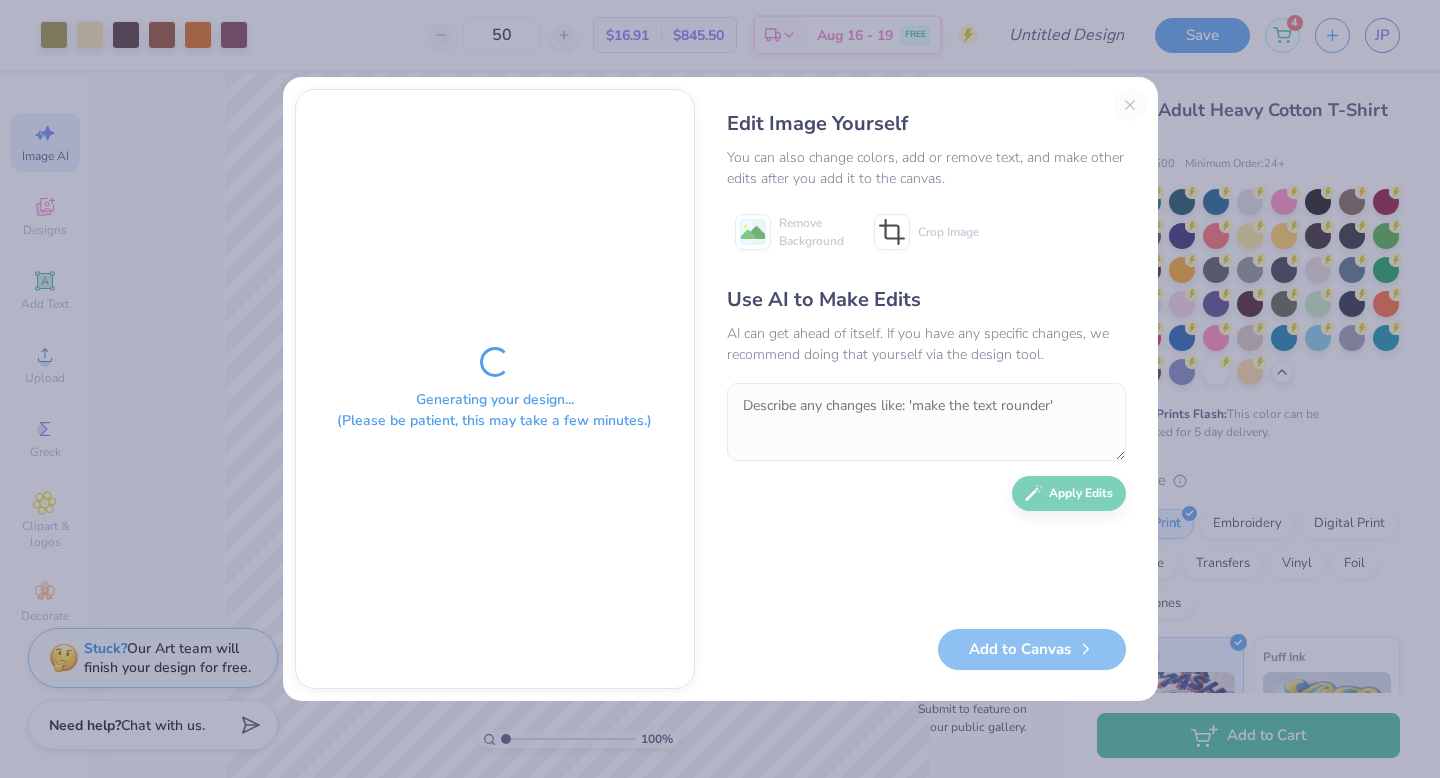 scroll, scrollTop: 0, scrollLeft: 0, axis: both 